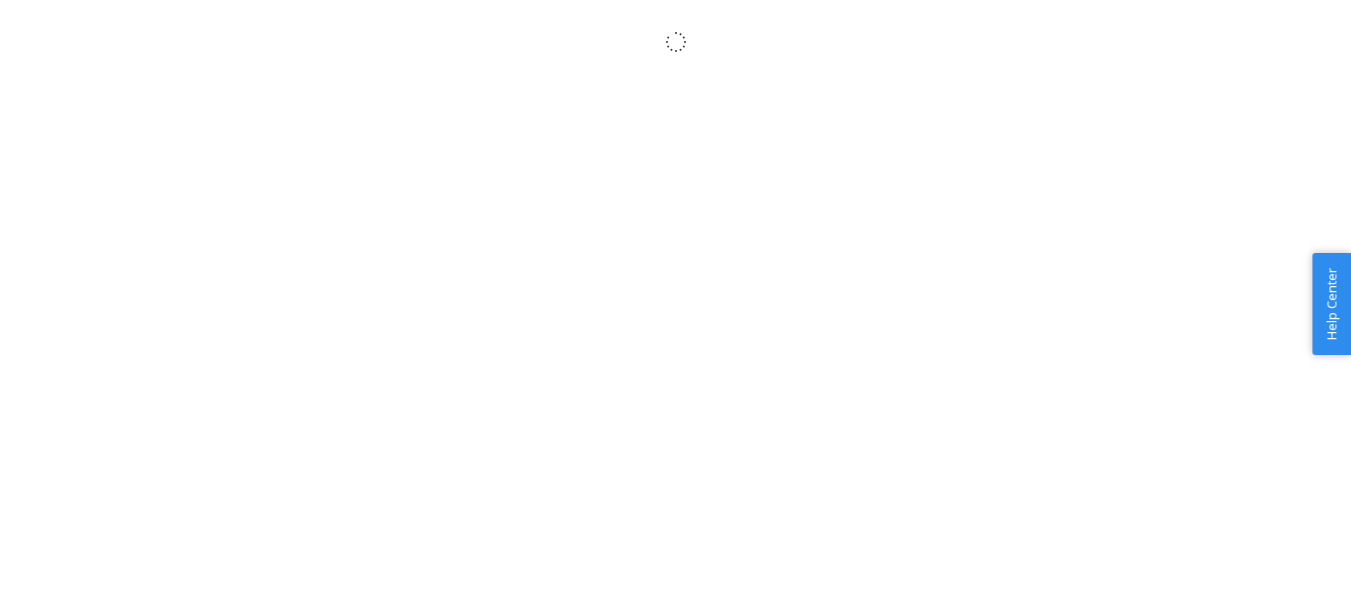 scroll, scrollTop: 0, scrollLeft: 0, axis: both 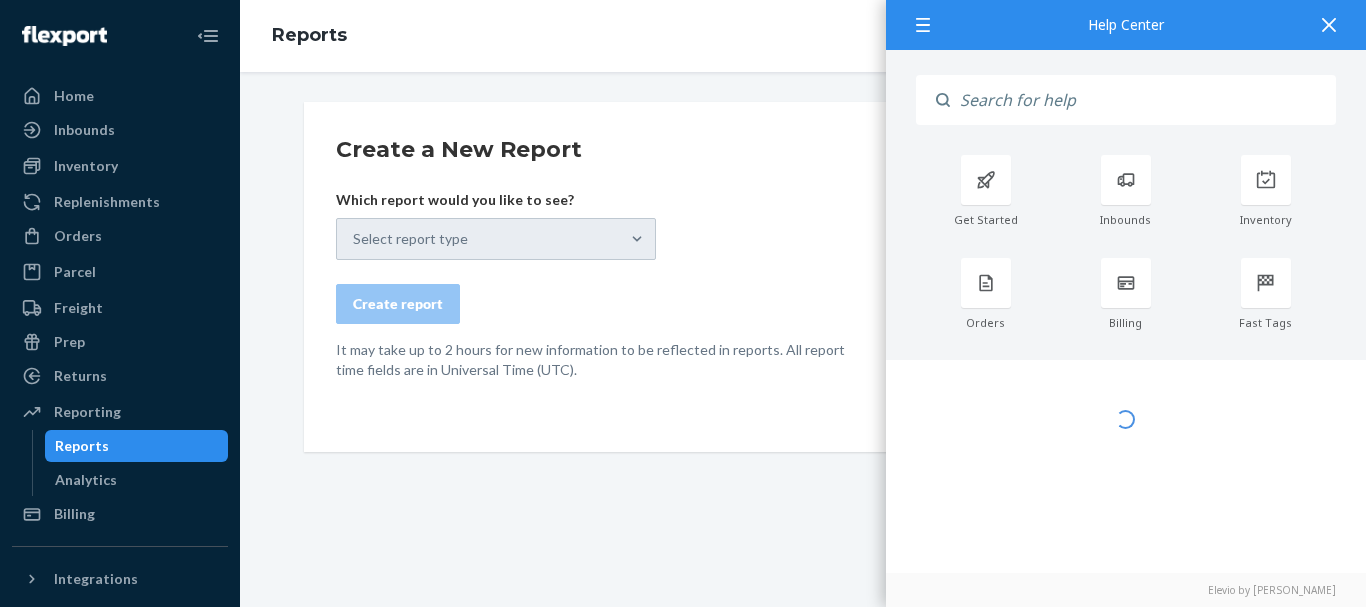 click on "Create a New Report Which report would you like to see? Select report type Create report It may take up to 2 hours for new information to be reflected in reports. All report time fields are in Universal Time (UTC). Report Glossary Visit these Help Center articles to get a description of the report and column details. Introduction to Reporting" at bounding box center (803, 402) 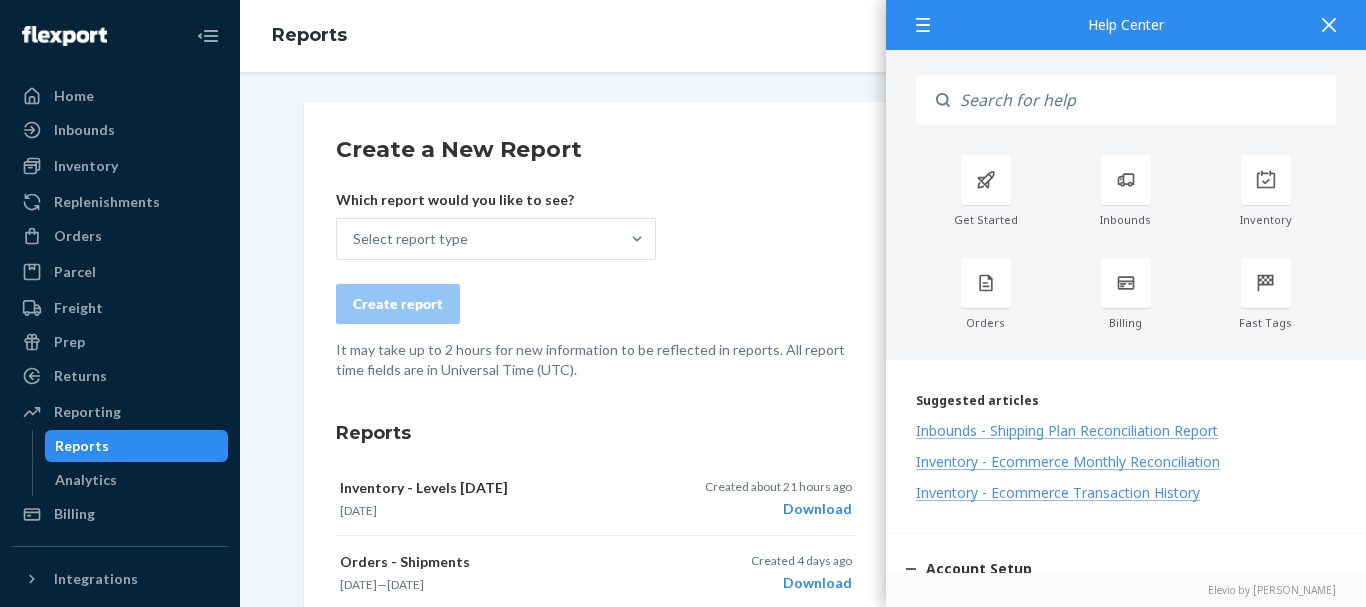 scroll, scrollTop: 0, scrollLeft: 0, axis: both 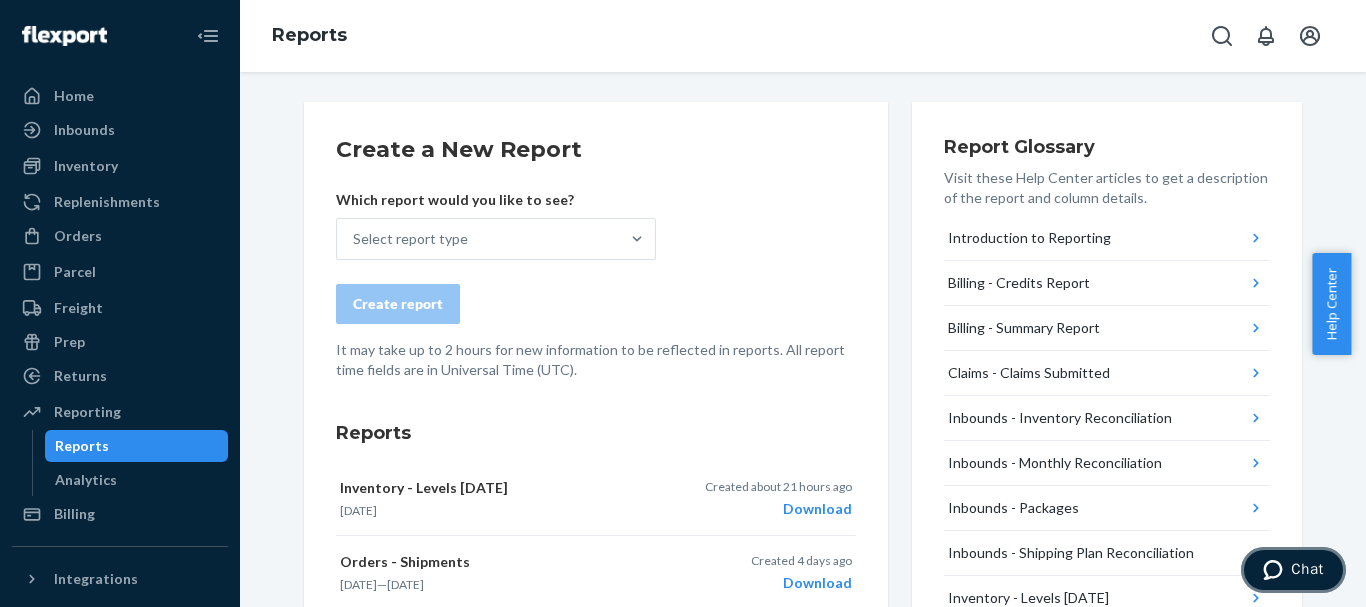click on "Chat" at bounding box center [1307, 569] 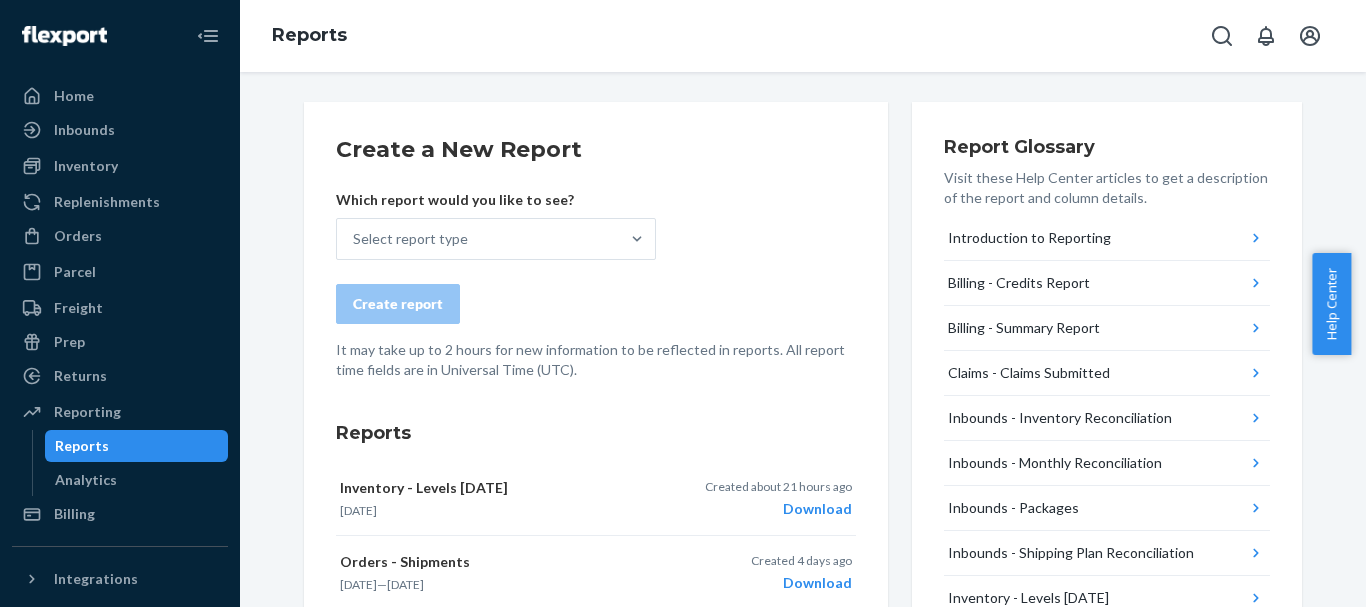 scroll, scrollTop: 0, scrollLeft: 0, axis: both 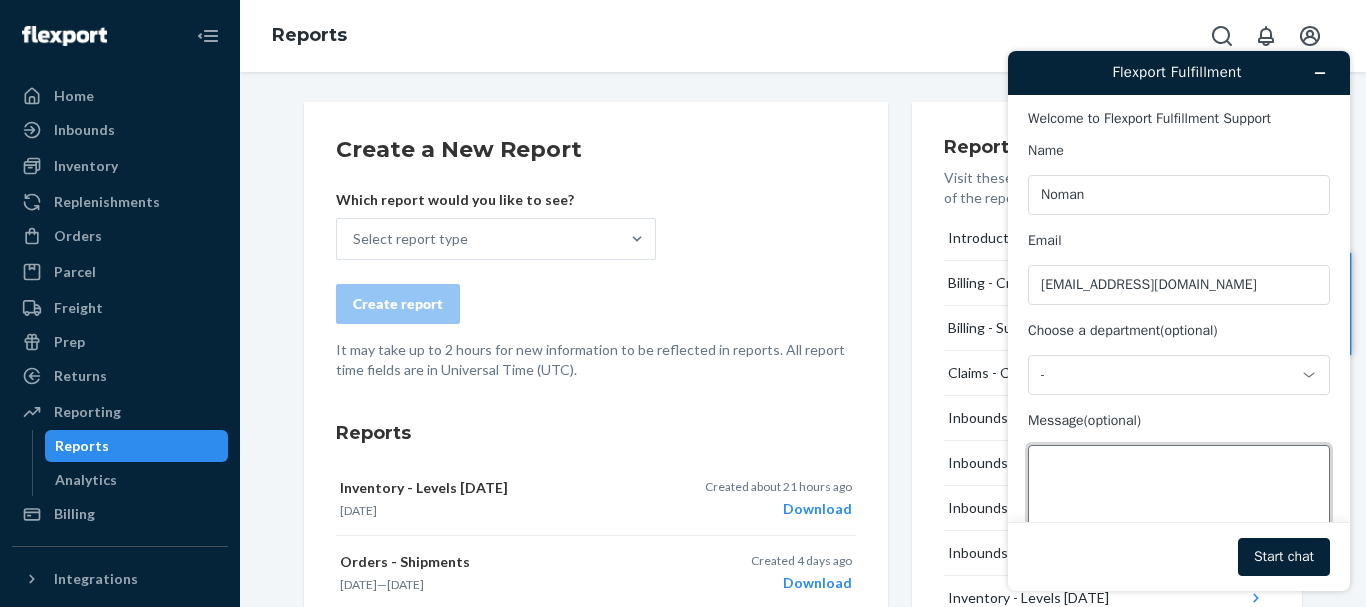 click on "Message  (optional)" at bounding box center [1179, 501] 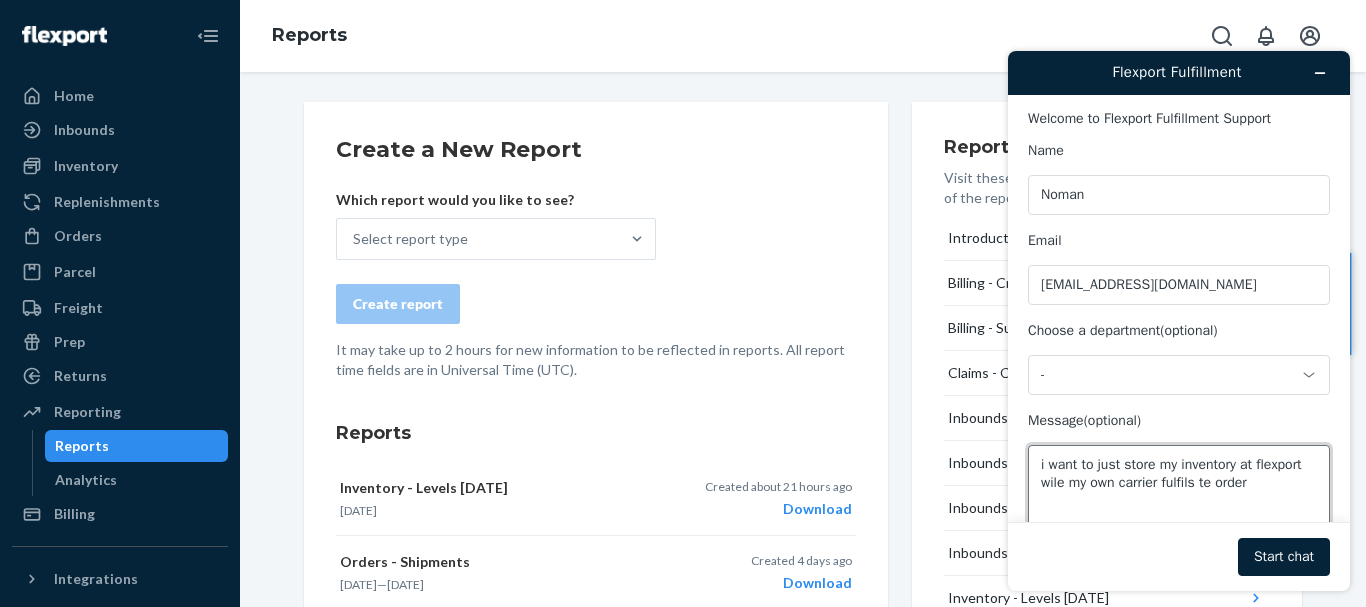 scroll, scrollTop: 7, scrollLeft: 0, axis: vertical 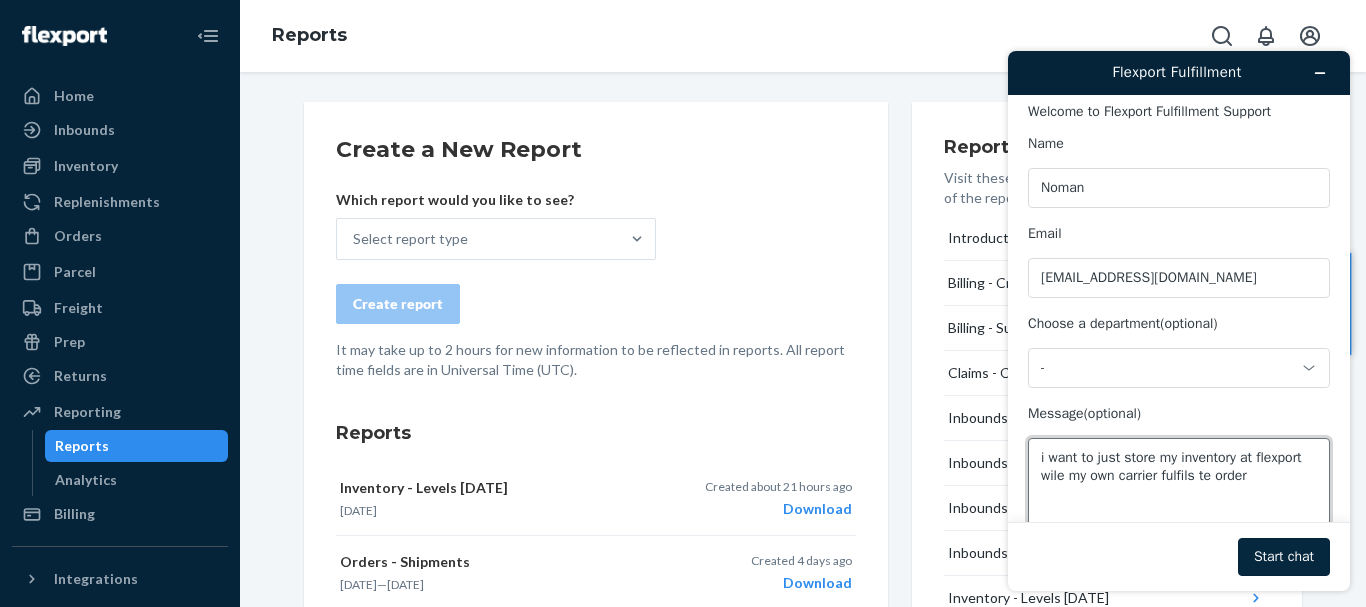 type on "i want to just store my inventory at flexport wile my own carrier fulfils te order" 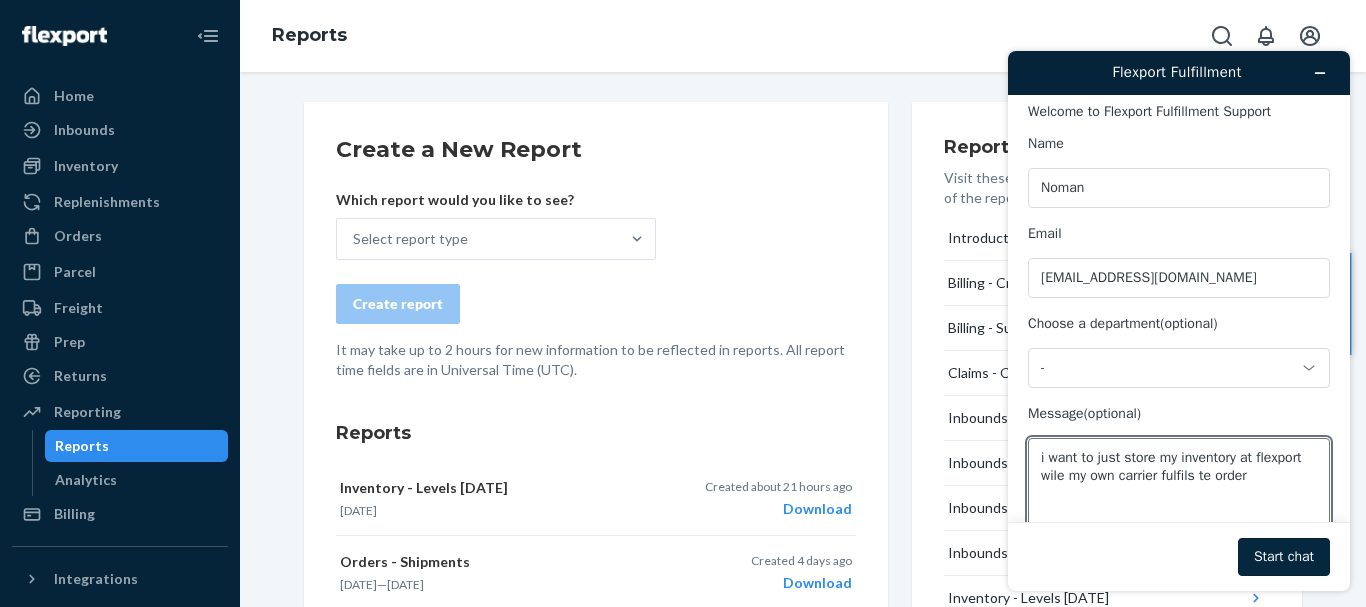 click on "Start chat" at bounding box center [1284, 557] 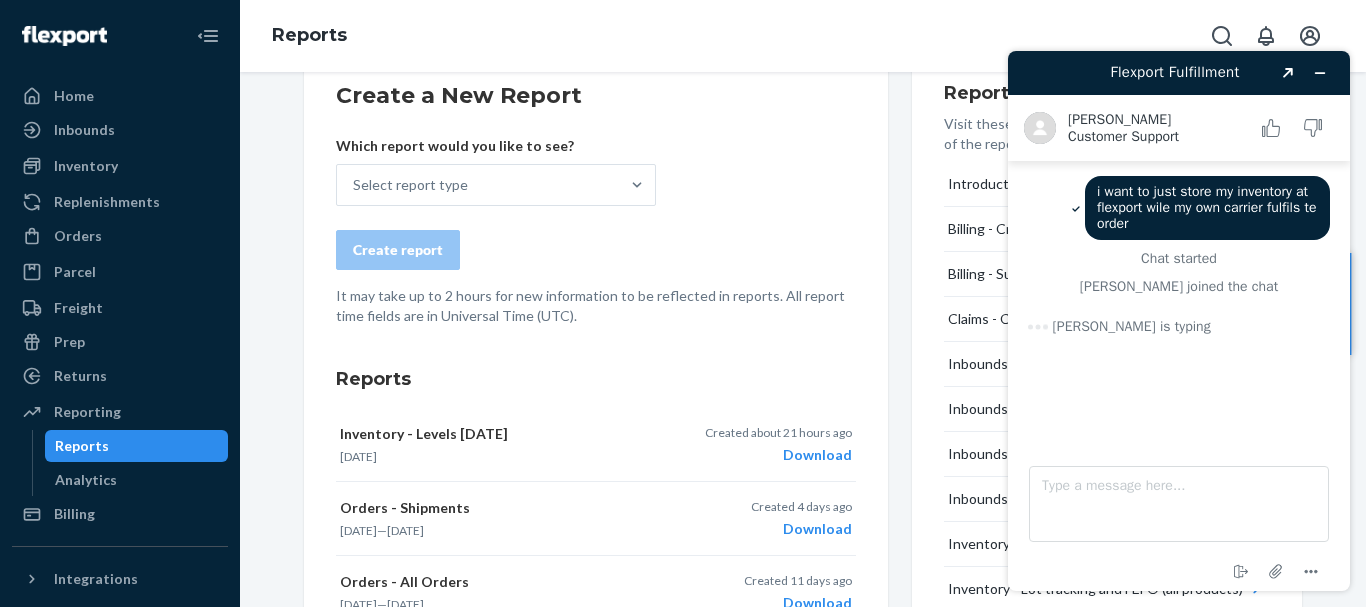 scroll, scrollTop: 100, scrollLeft: 0, axis: vertical 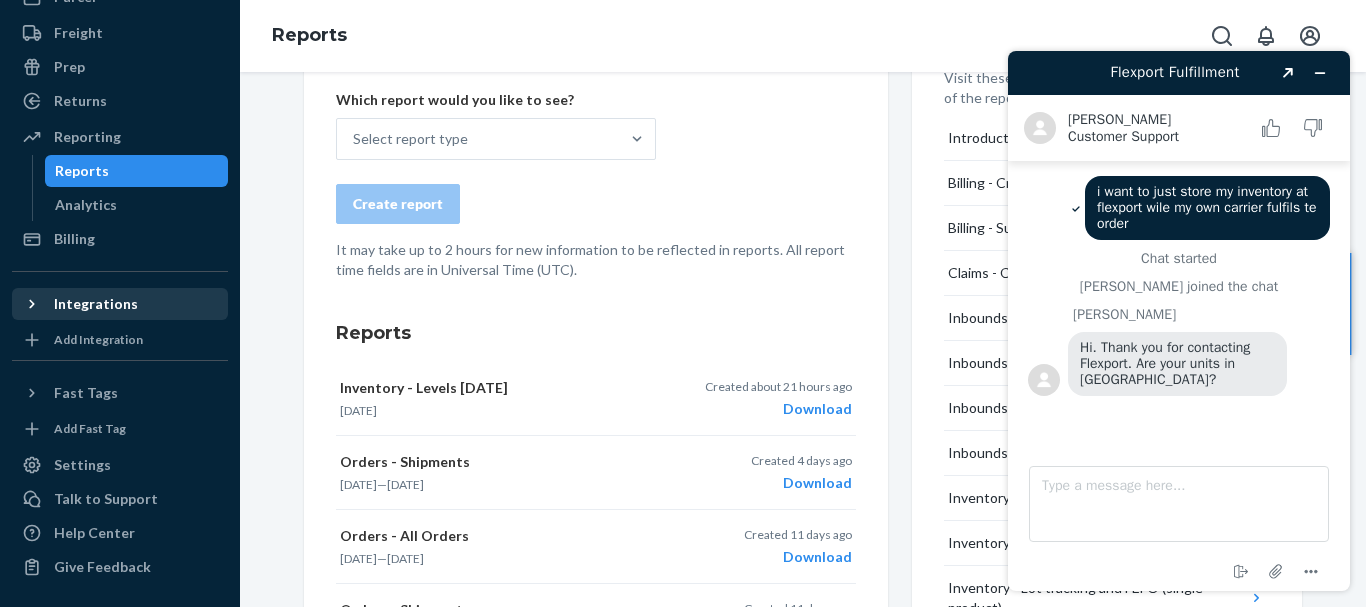 click 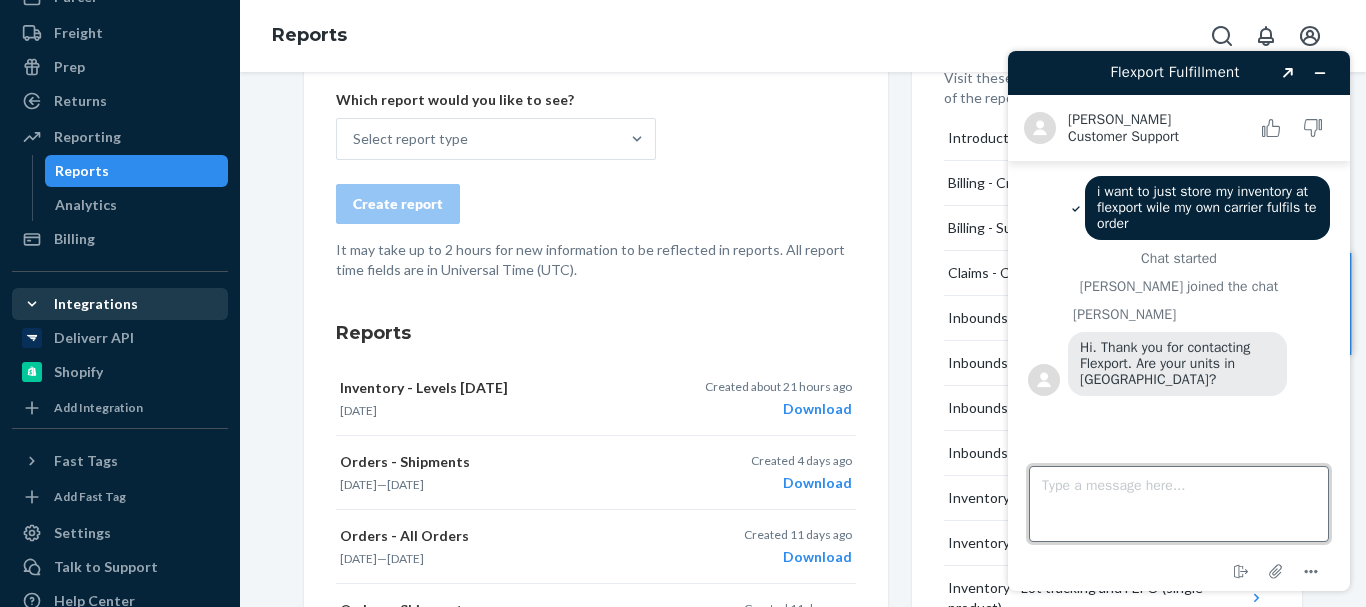 click on "Type a message here..." at bounding box center [1179, 504] 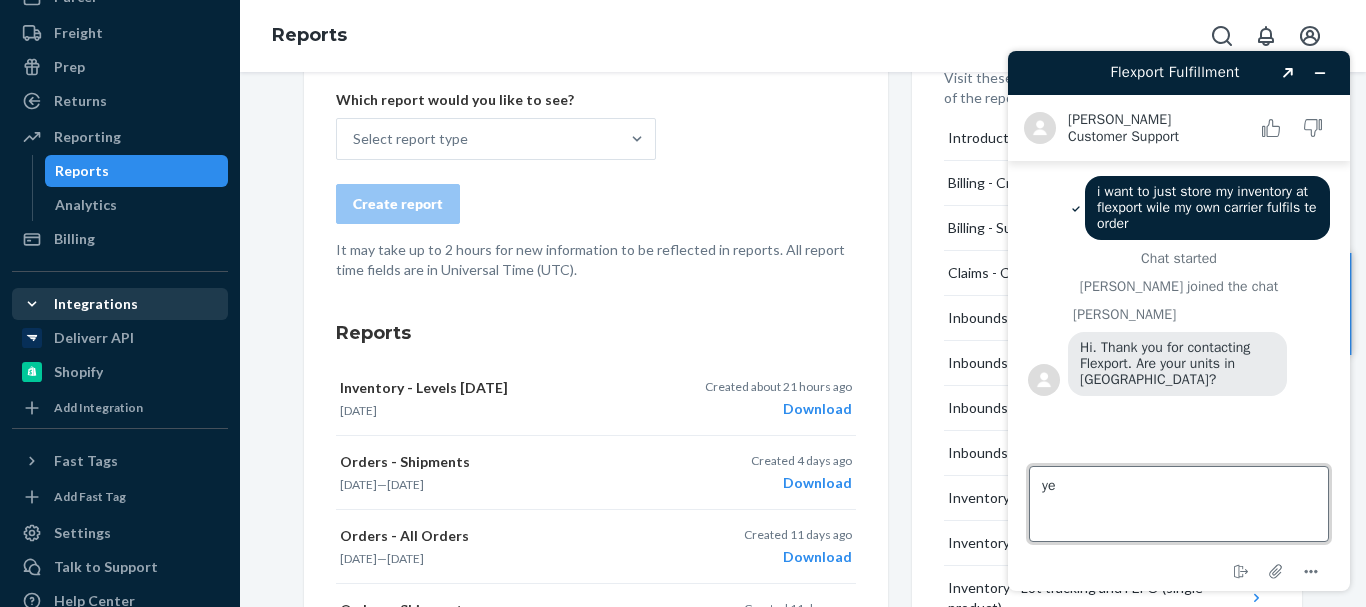 type on "yes" 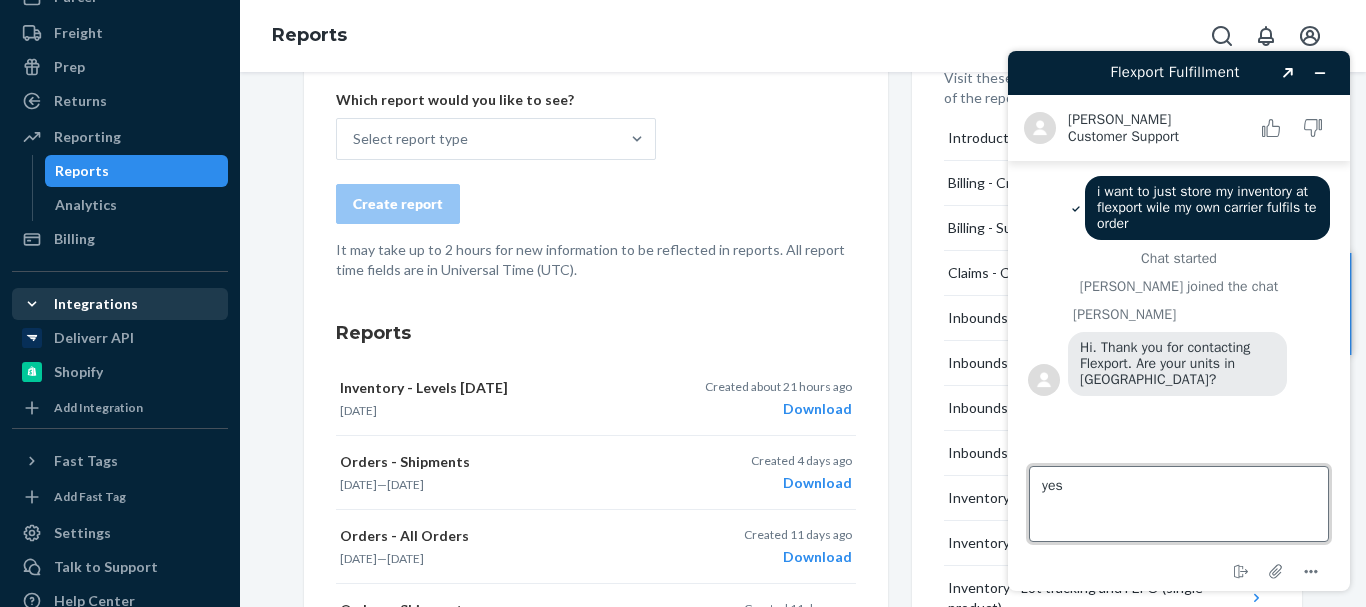 type 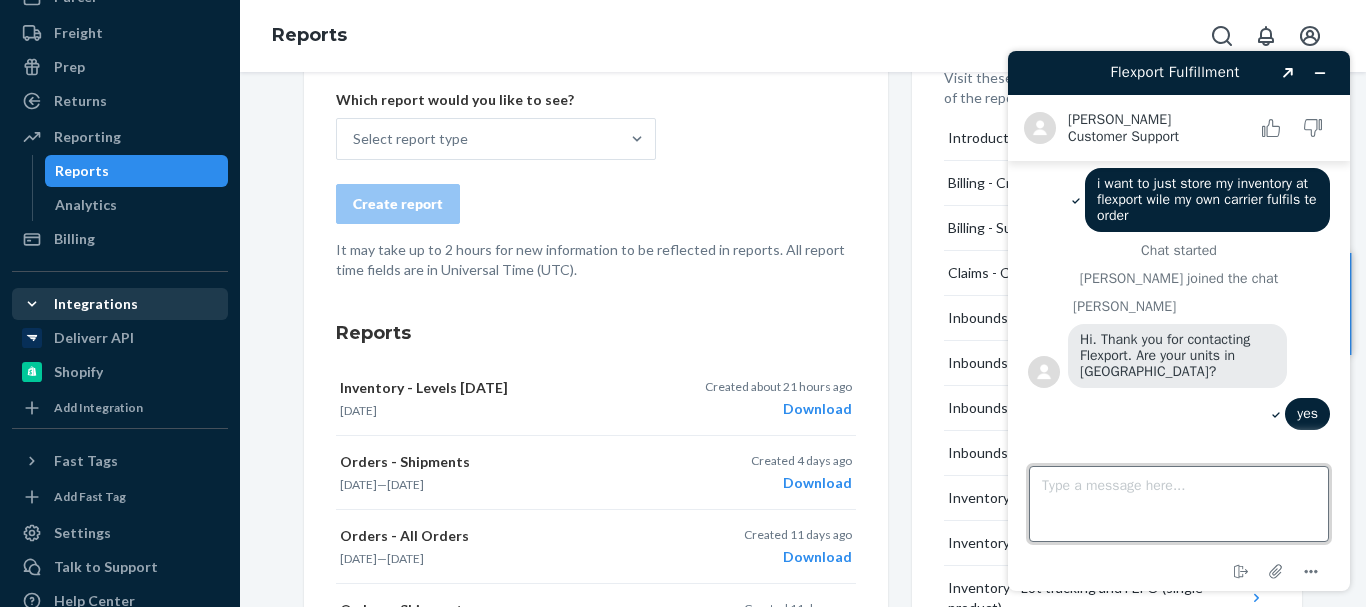 scroll, scrollTop: 13, scrollLeft: 0, axis: vertical 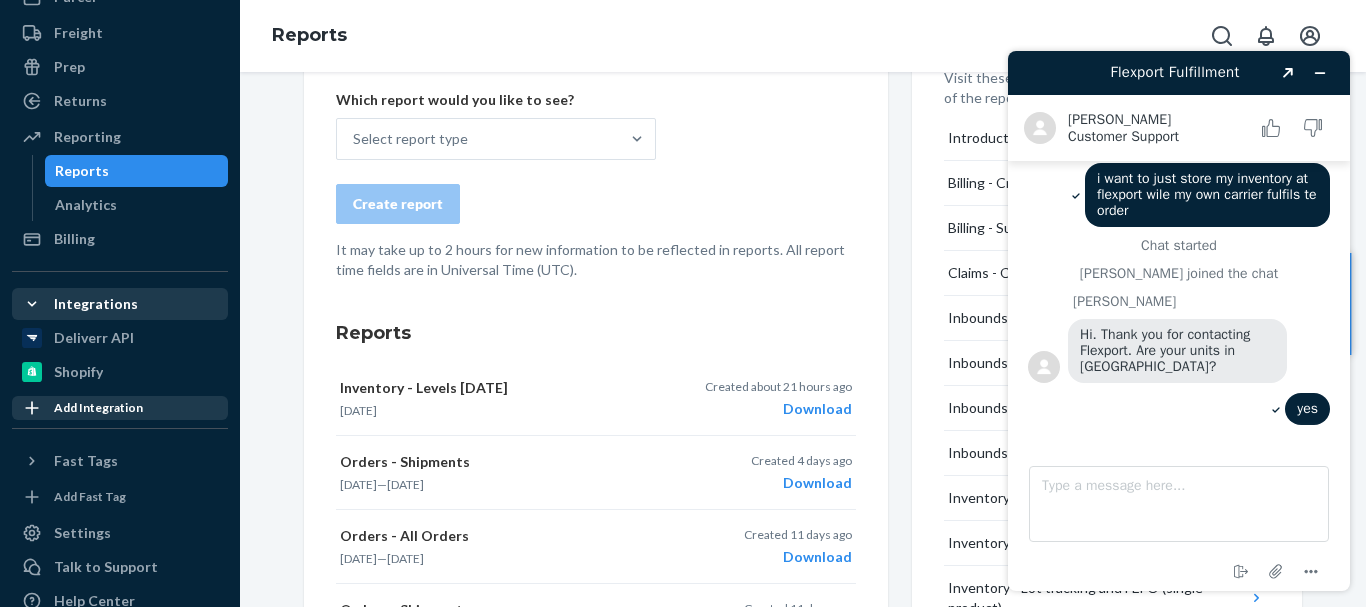 click on "Add Integration" at bounding box center [98, 407] 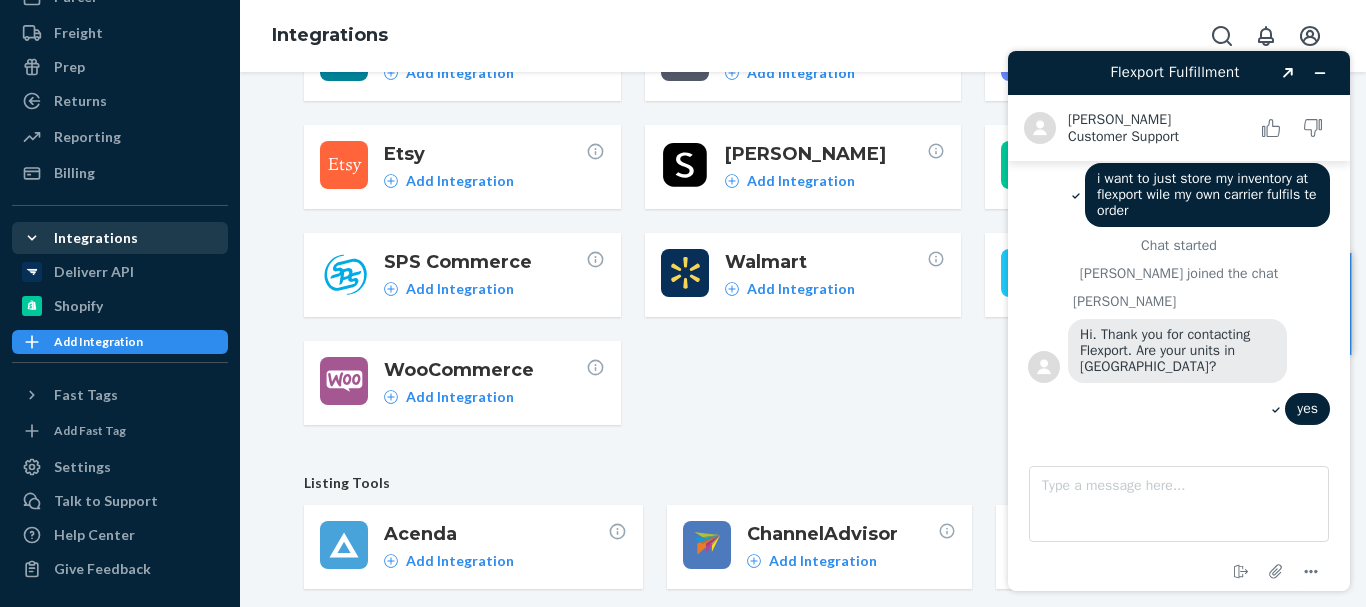 scroll, scrollTop: 106, scrollLeft: 0, axis: vertical 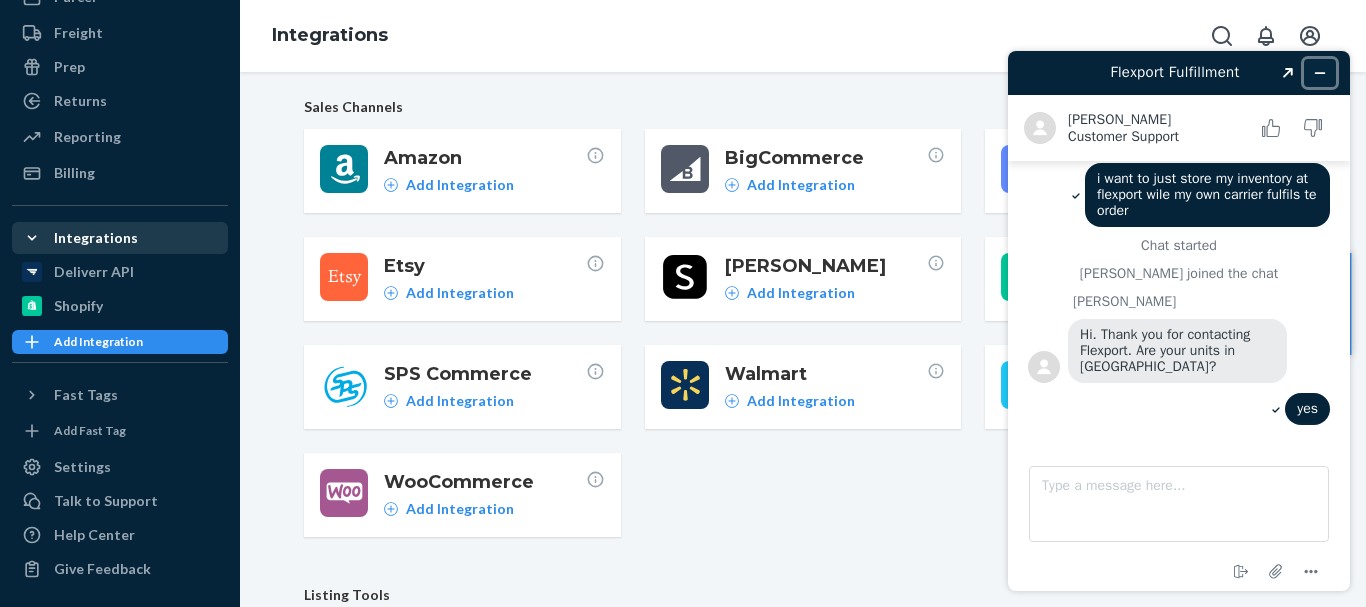 click 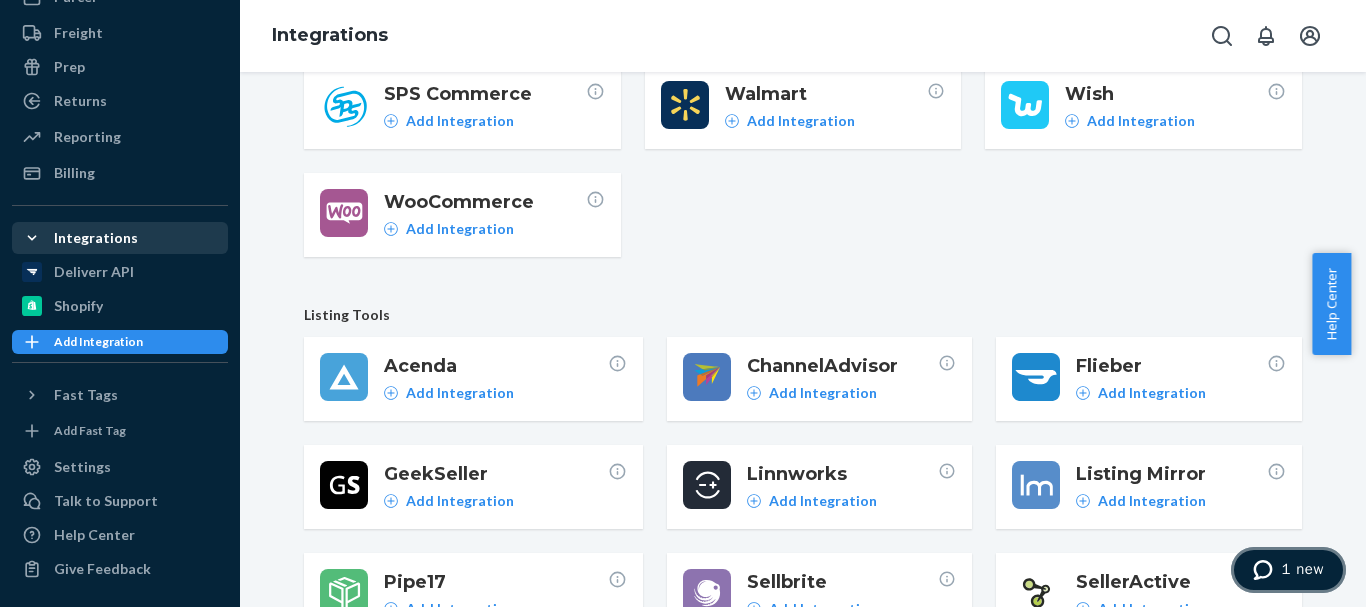 scroll, scrollTop: 0, scrollLeft: 0, axis: both 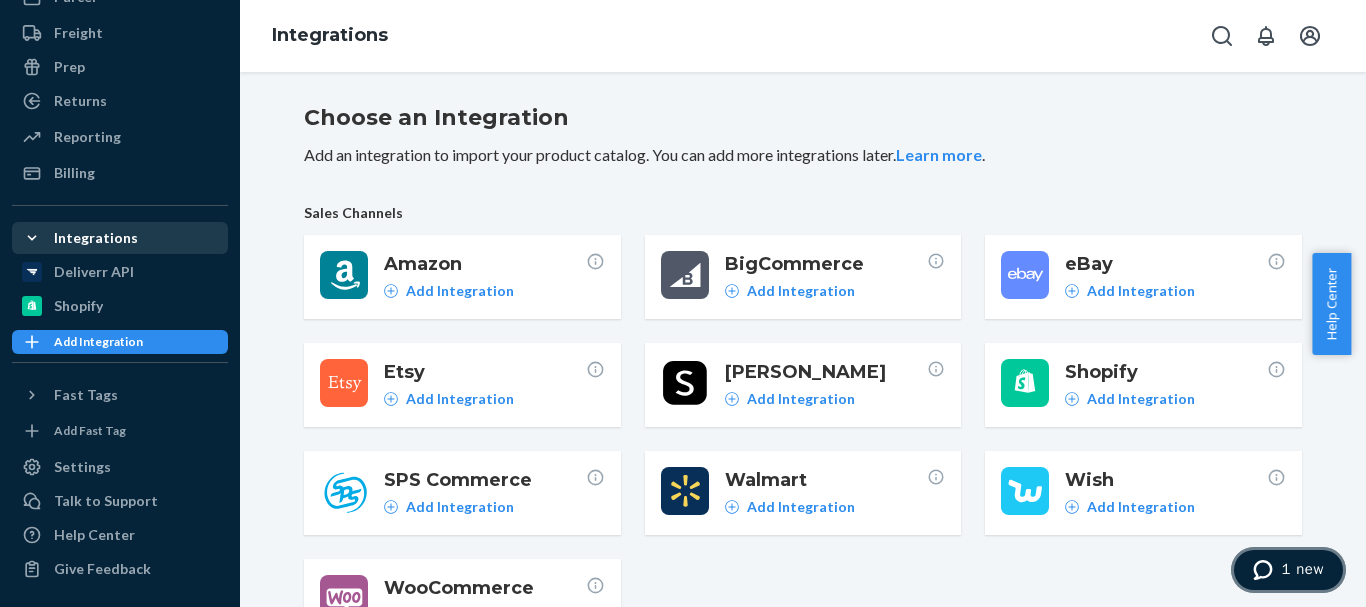 click on "1 new" at bounding box center [1288, 570] 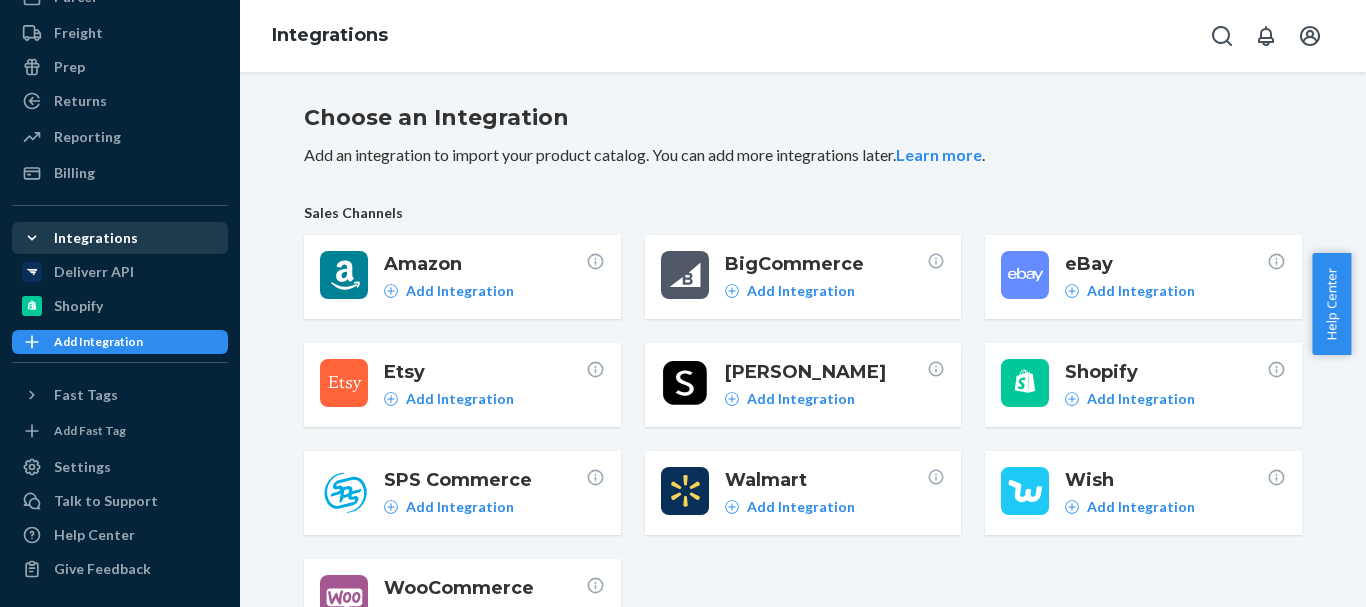 scroll, scrollTop: 0, scrollLeft: 0, axis: both 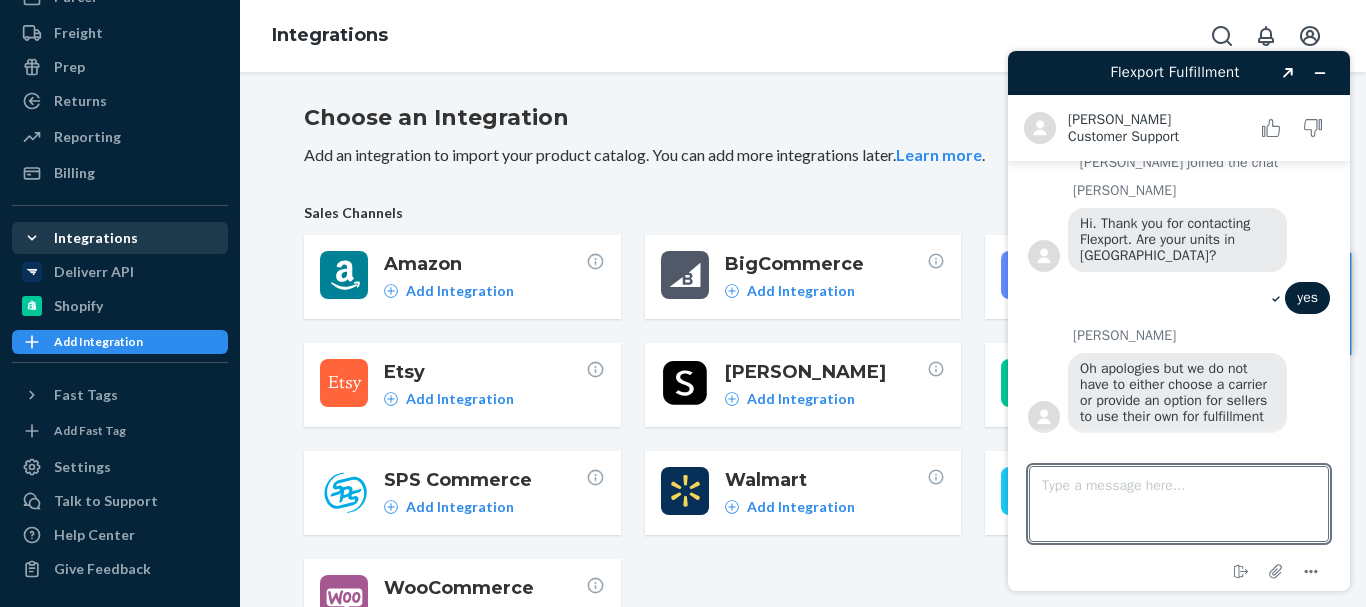 click on "Type a message here..." at bounding box center [1179, 504] 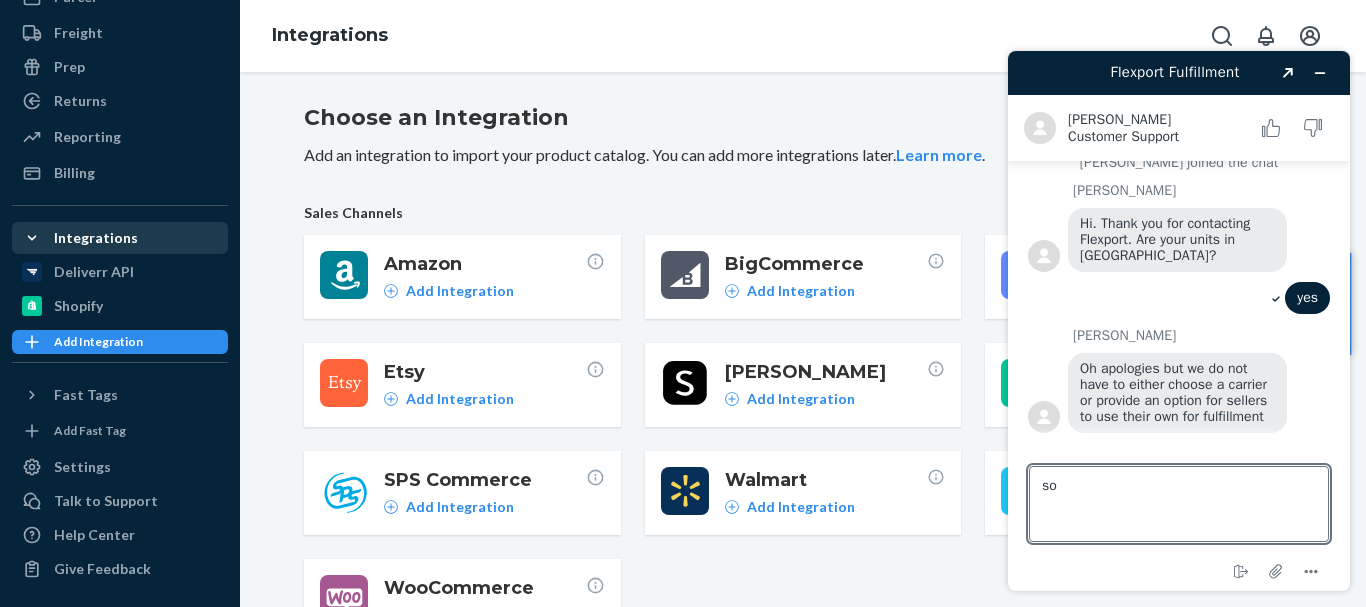 type on "s" 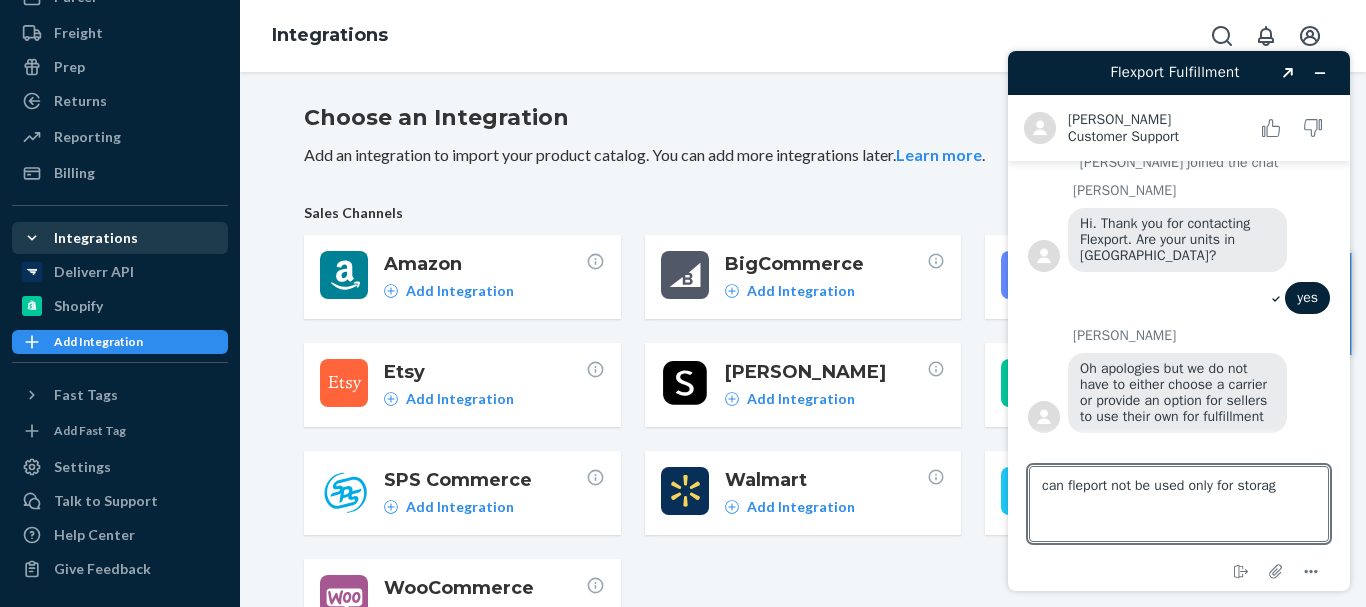 type on "can fleport not be used only for storage" 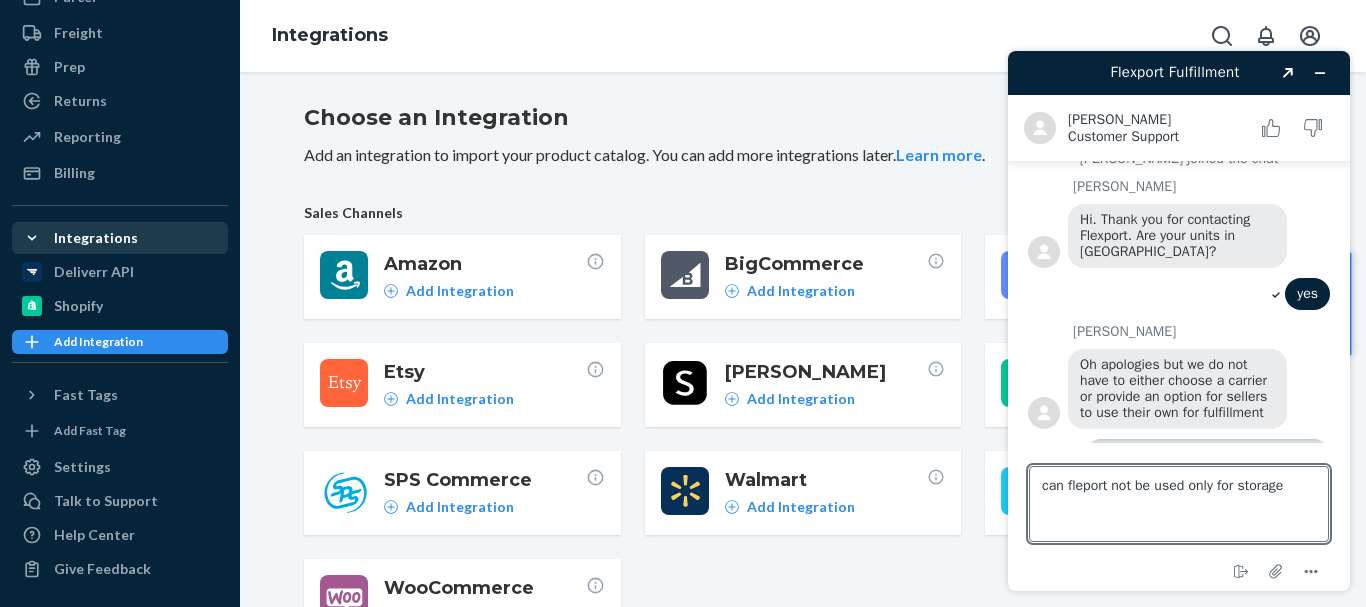 type 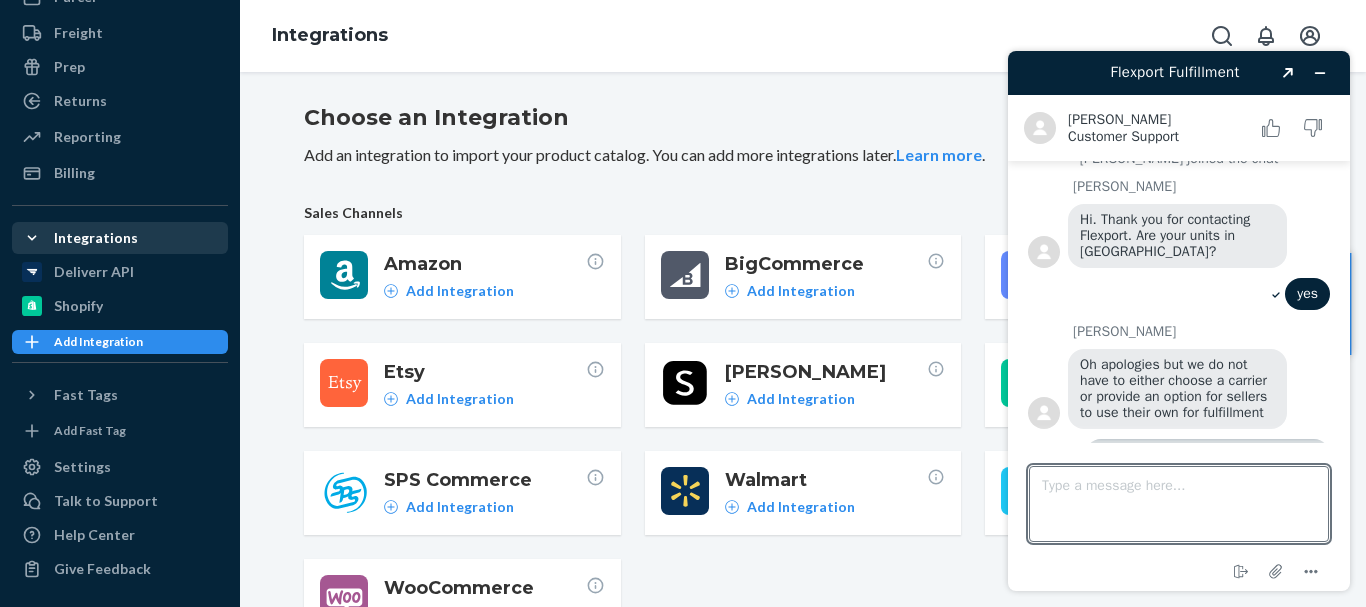 scroll, scrollTop: 186, scrollLeft: 0, axis: vertical 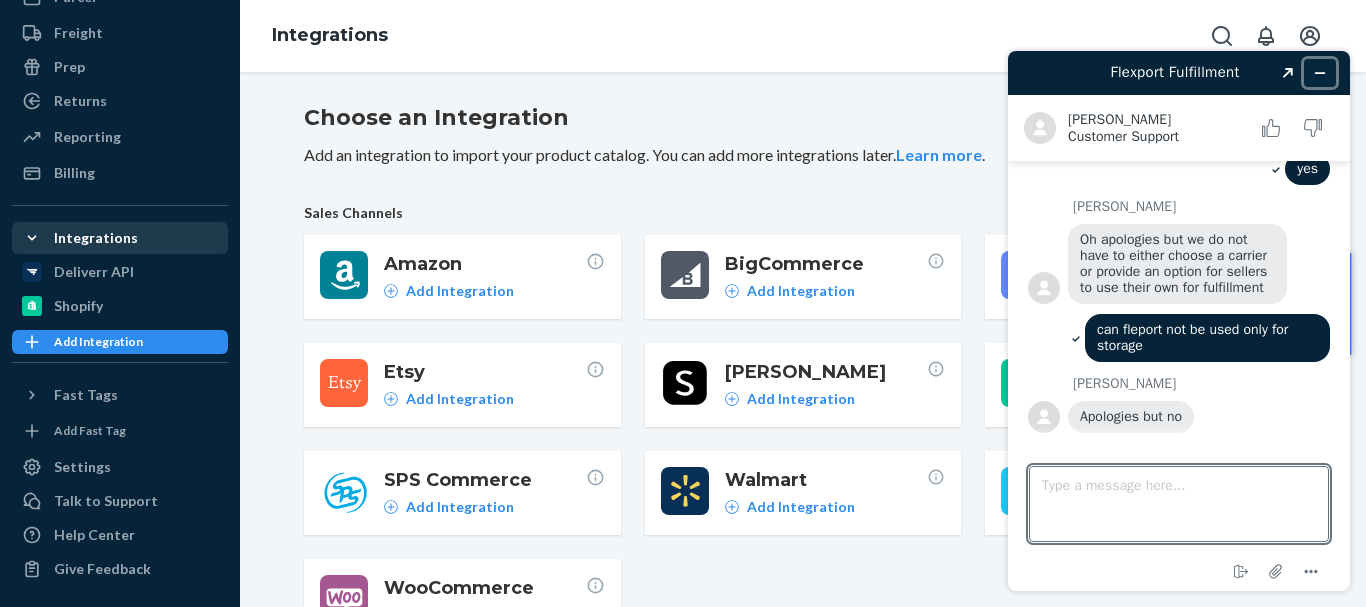 click at bounding box center [1320, 73] 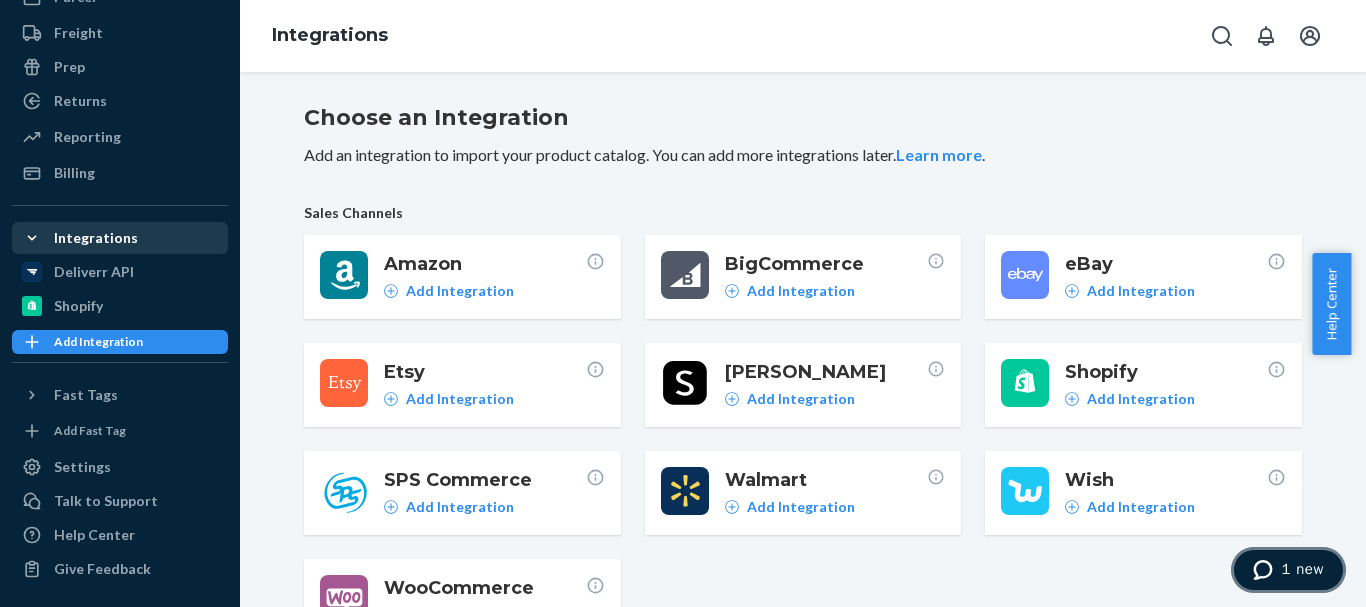 click on "1 new" at bounding box center (1302, 569) 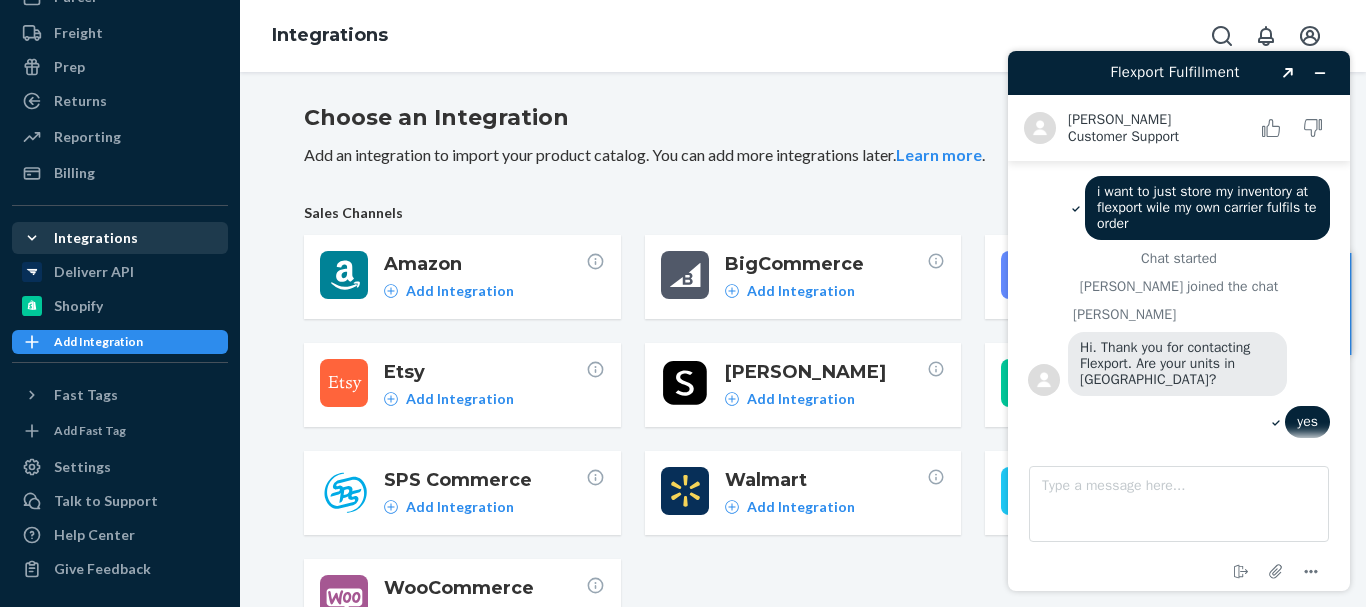 scroll, scrollTop: 0, scrollLeft: 0, axis: both 